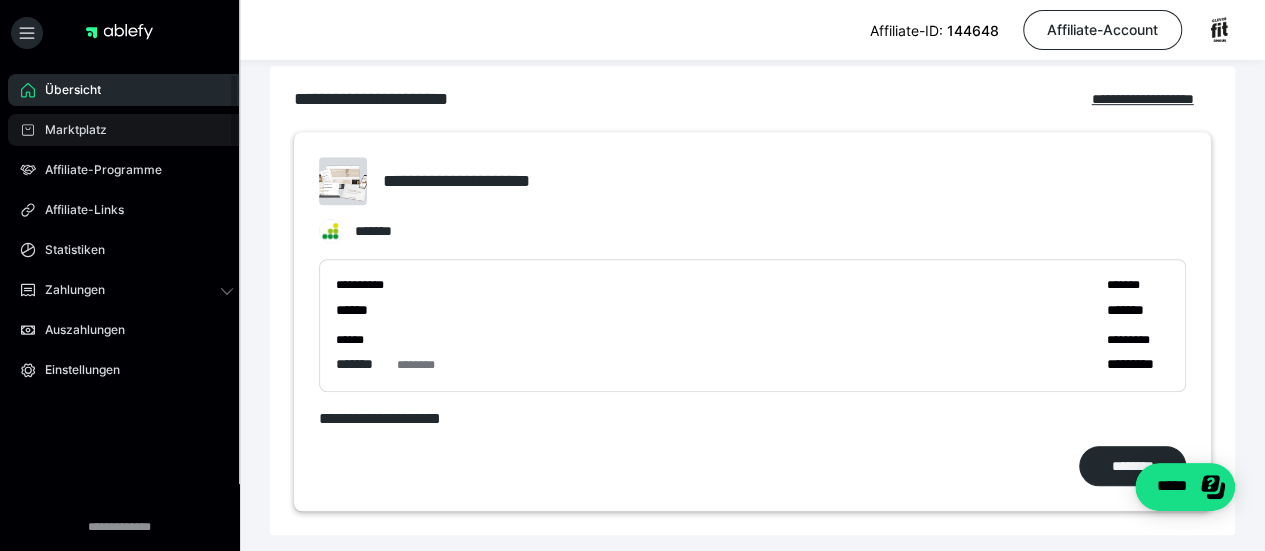 scroll, scrollTop: 0, scrollLeft: 0, axis: both 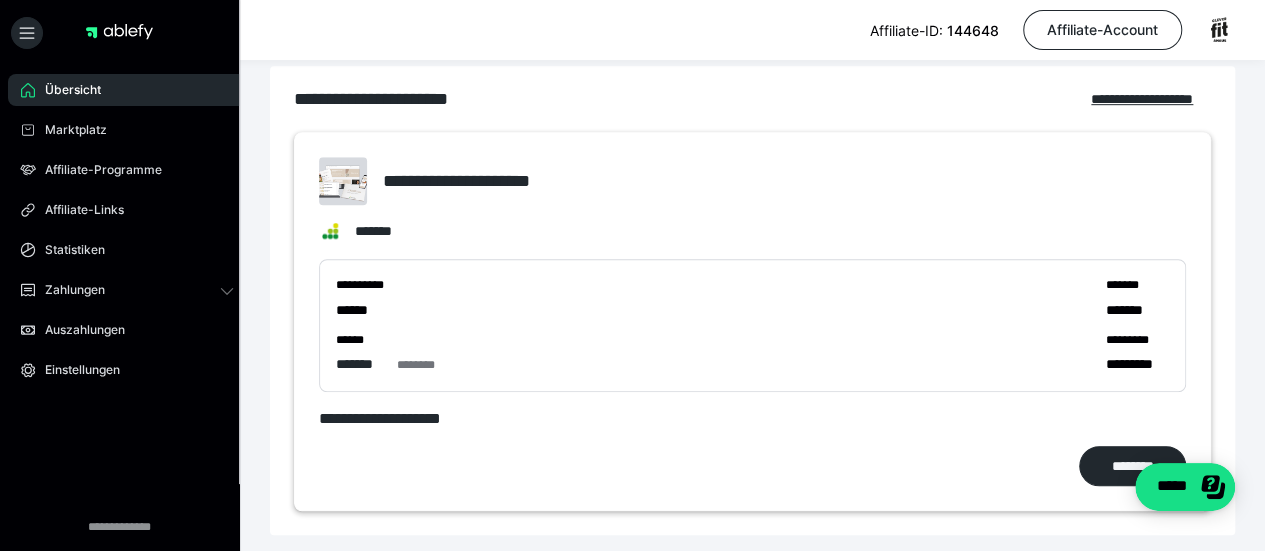 click on "Übersicht" at bounding box center (127, 90) 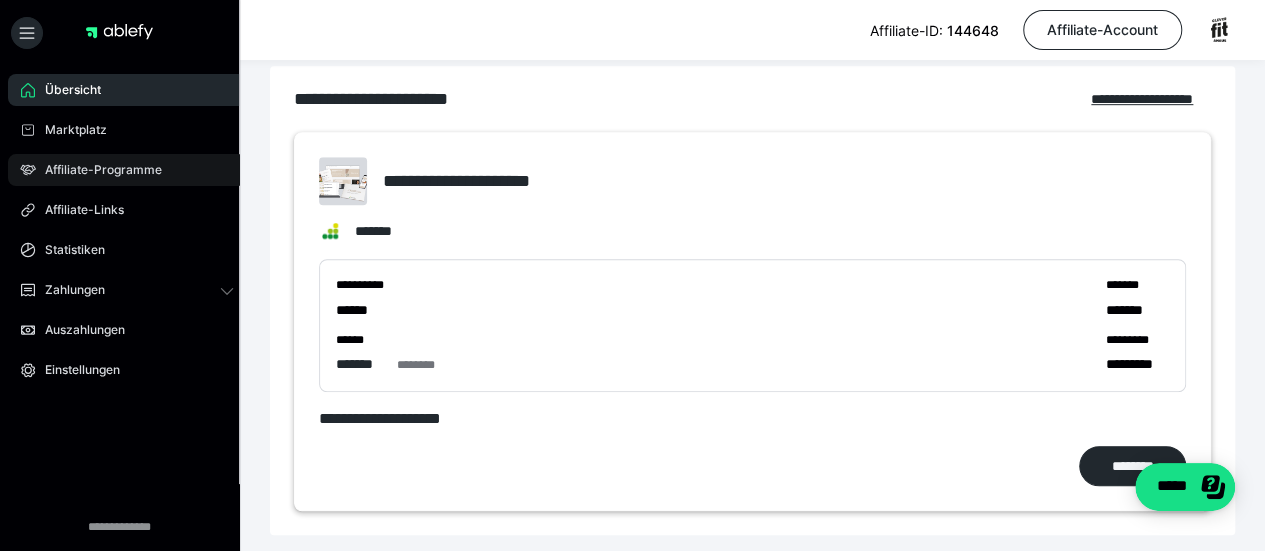 click on "Affiliate-Programme" at bounding box center (96, 170) 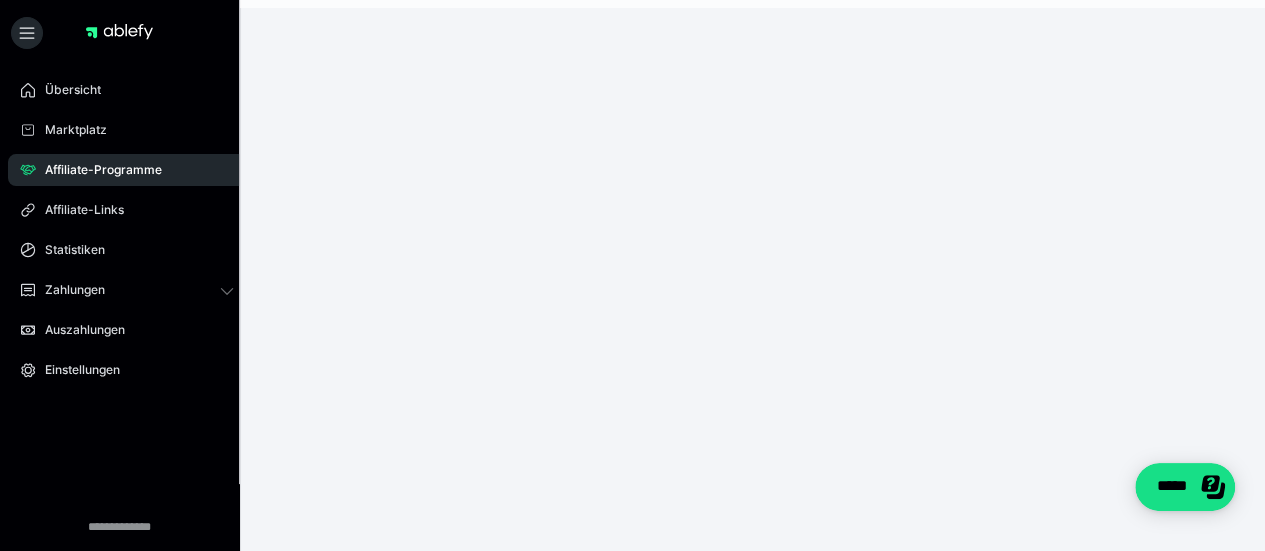 scroll, scrollTop: 0, scrollLeft: 0, axis: both 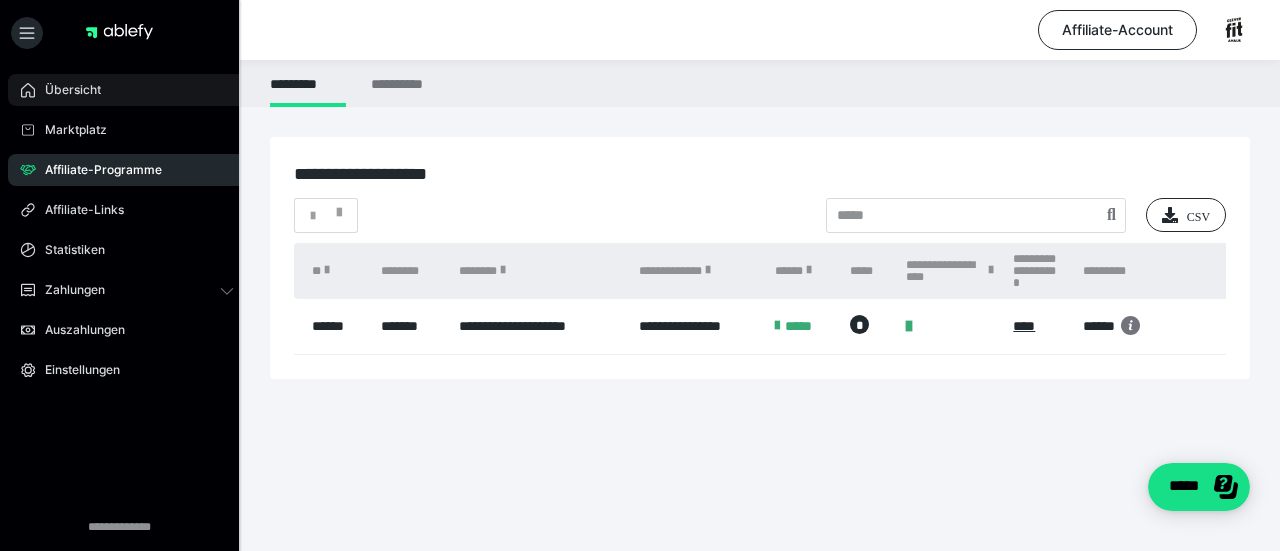 click on "Übersicht" at bounding box center (127, 90) 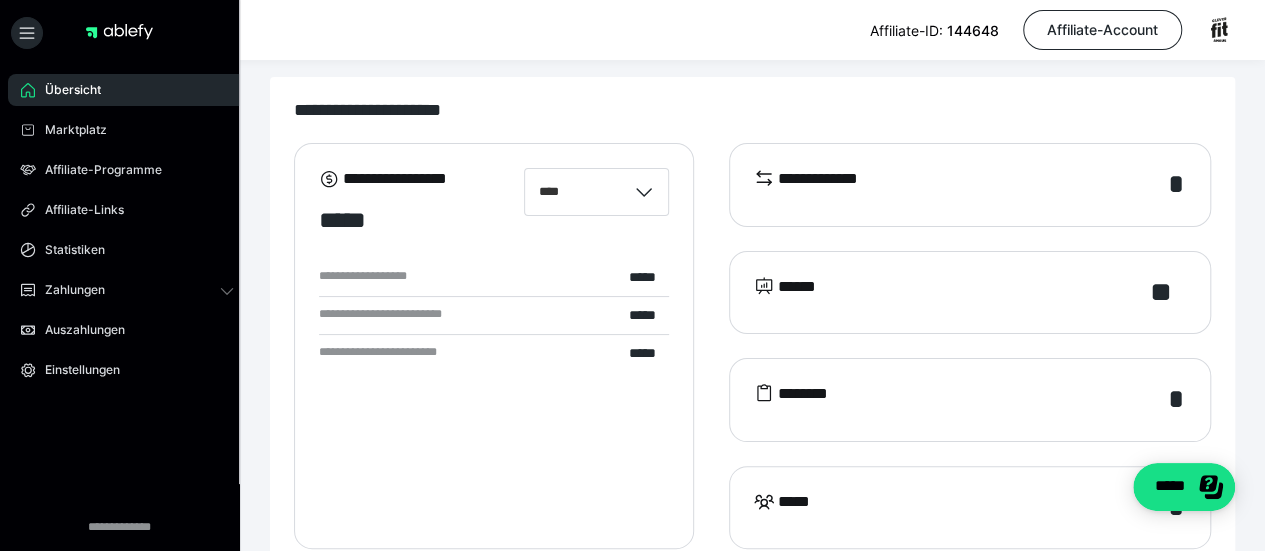 scroll, scrollTop: 0, scrollLeft: 0, axis: both 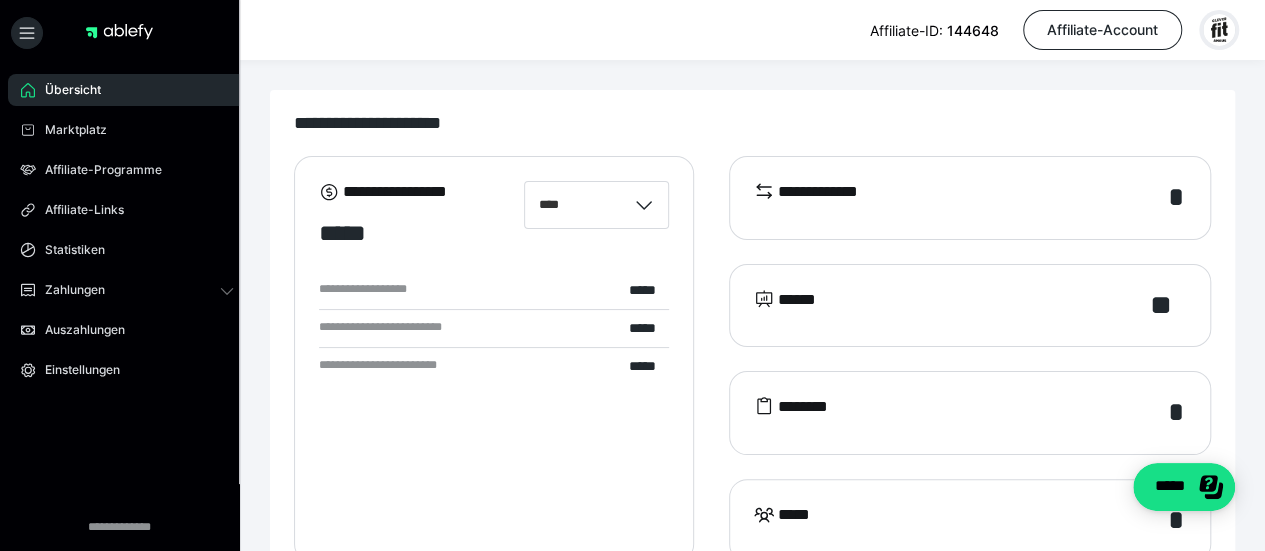 click at bounding box center [1219, 30] 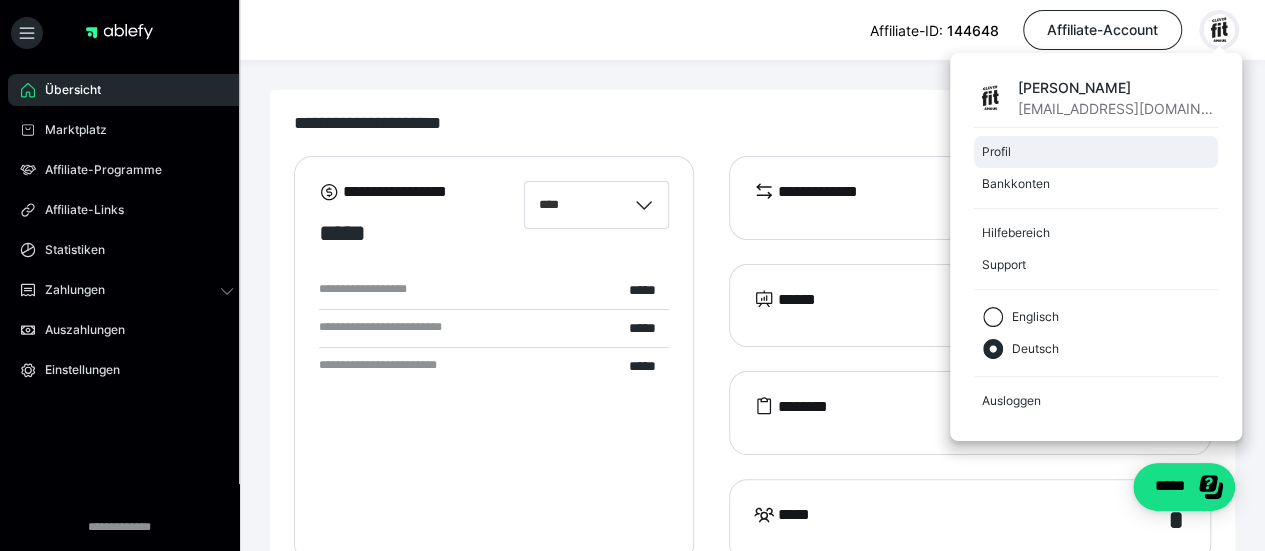 click on "Profil" at bounding box center (1092, 152) 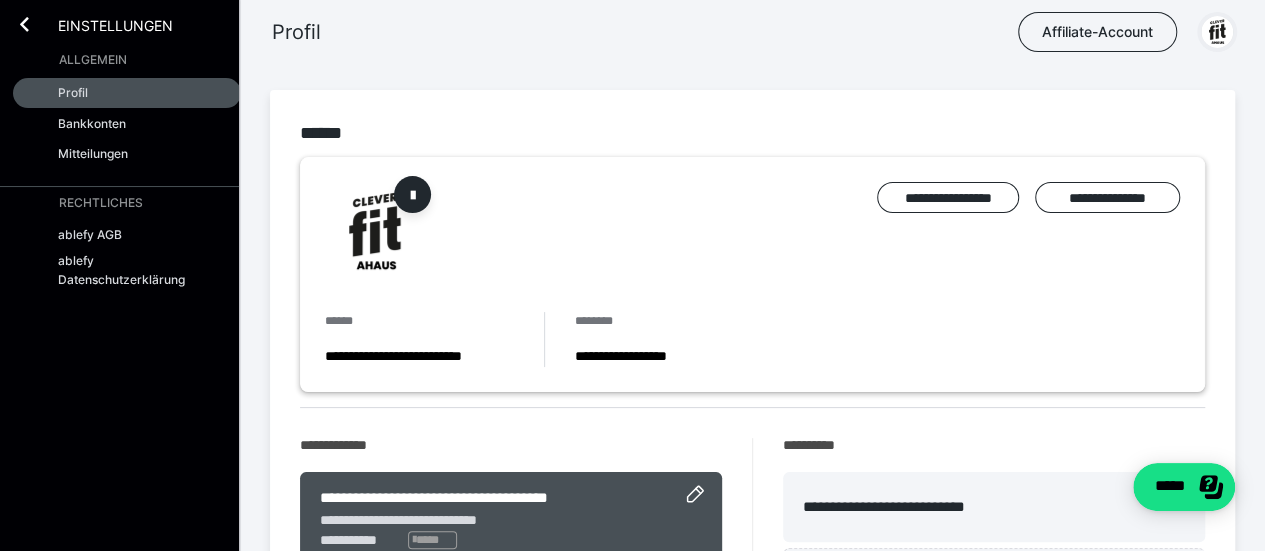 click at bounding box center [1217, 32] 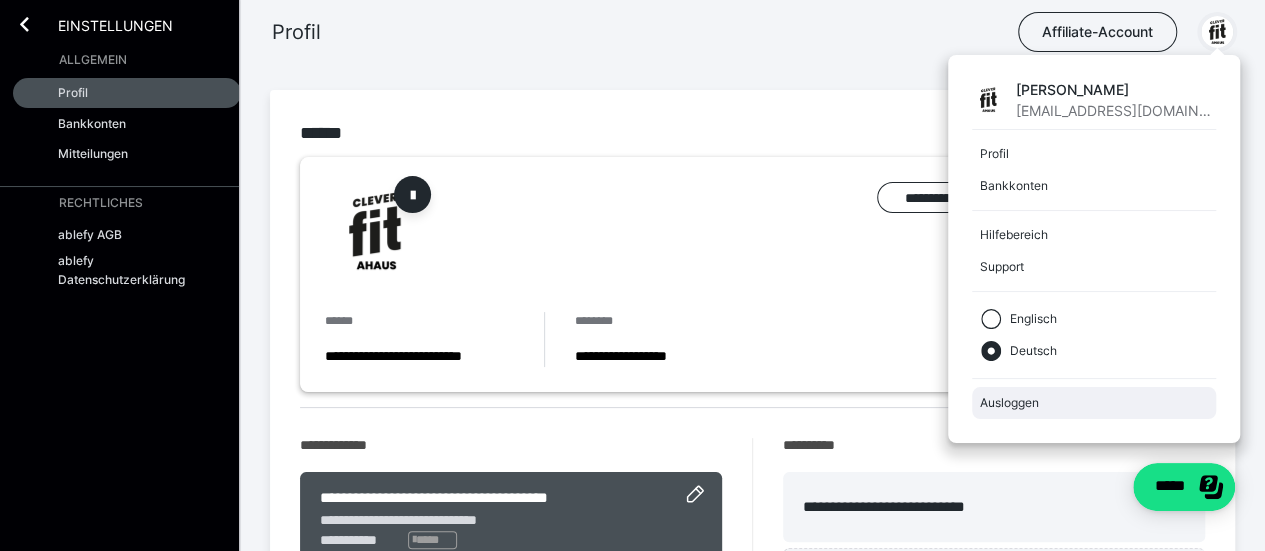 click on "Ausloggen" at bounding box center (1094, 403) 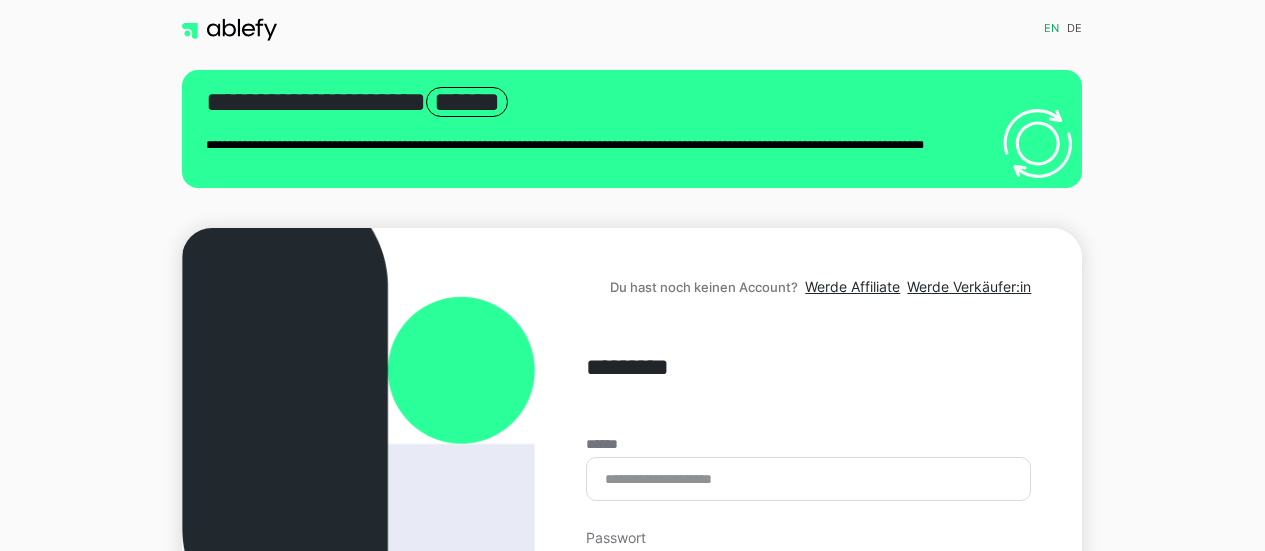 scroll, scrollTop: 0, scrollLeft: 0, axis: both 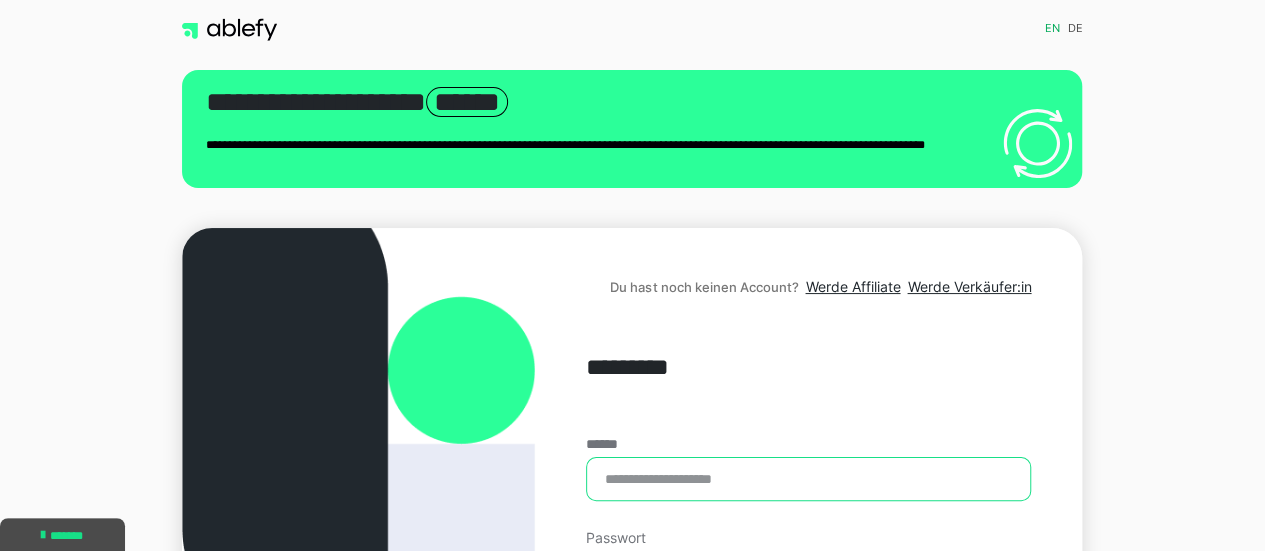 type on "**********" 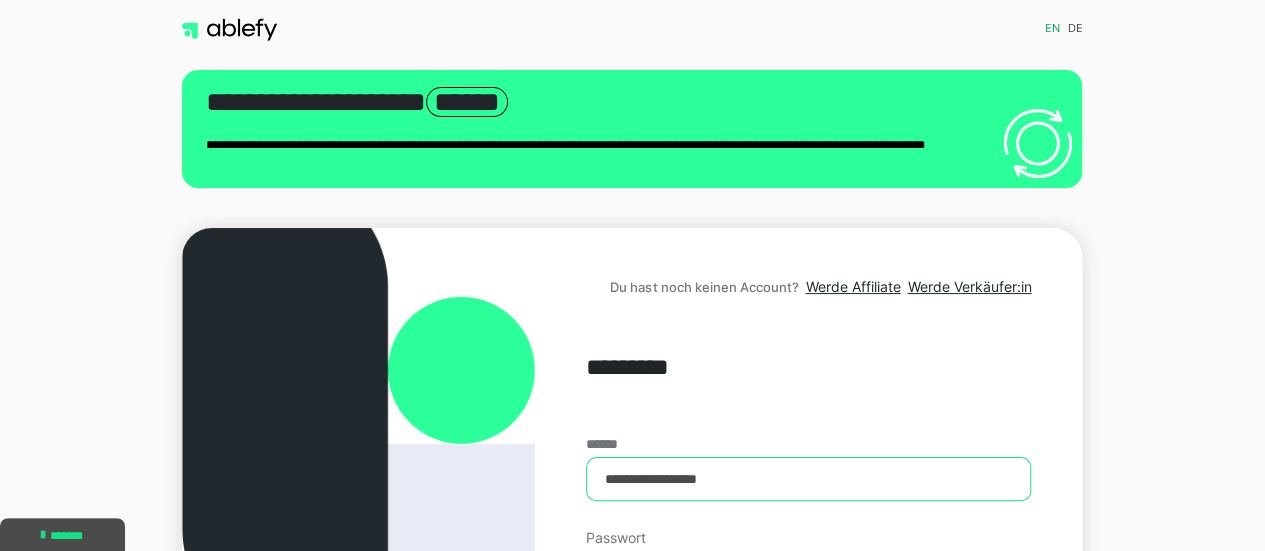 click on "**********" at bounding box center [808, 479] 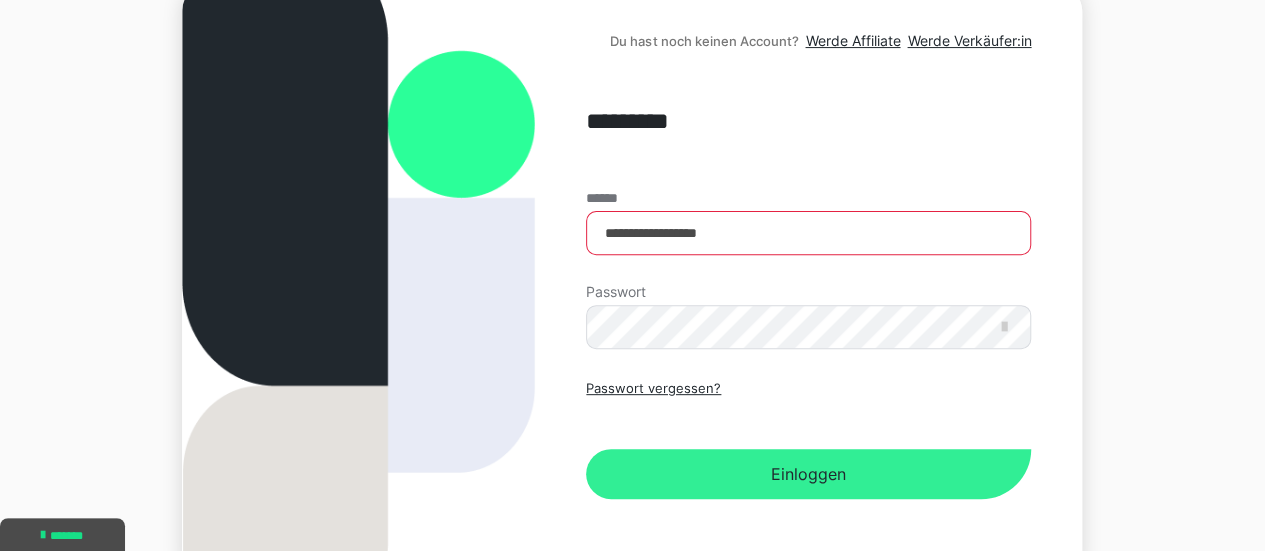 click on "Einloggen" at bounding box center (808, 474) 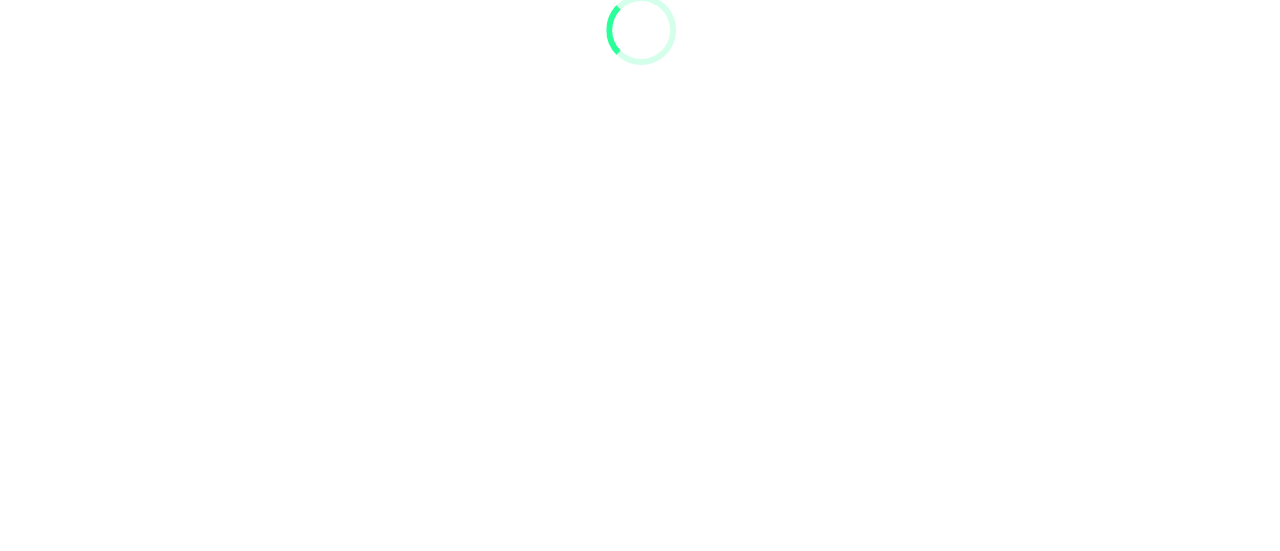 scroll, scrollTop: 0, scrollLeft: 0, axis: both 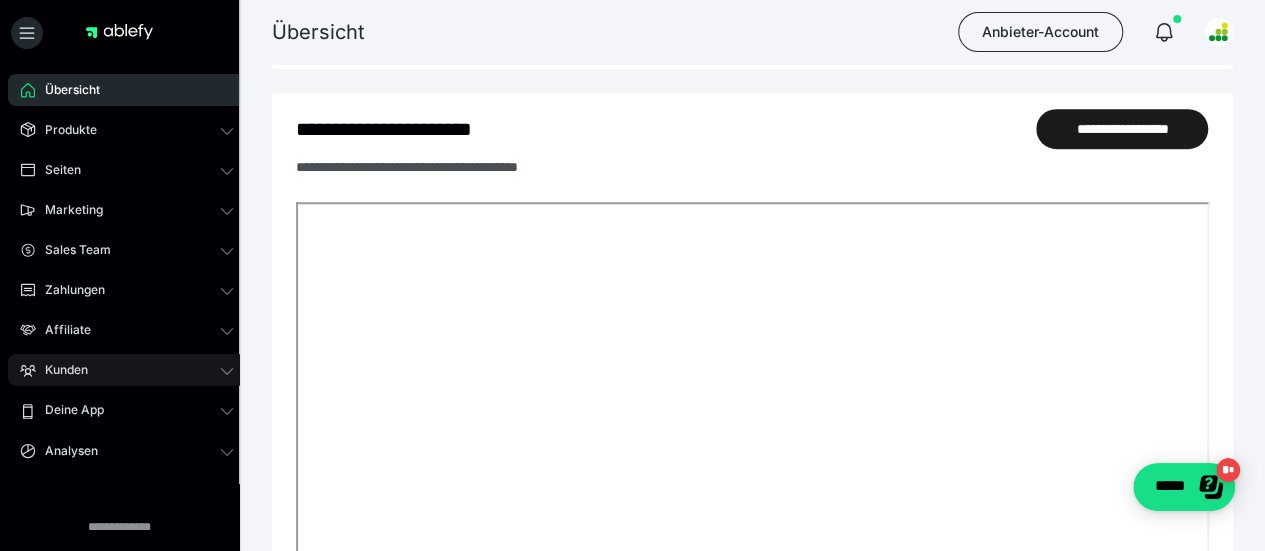click on "Kunden" at bounding box center [127, 370] 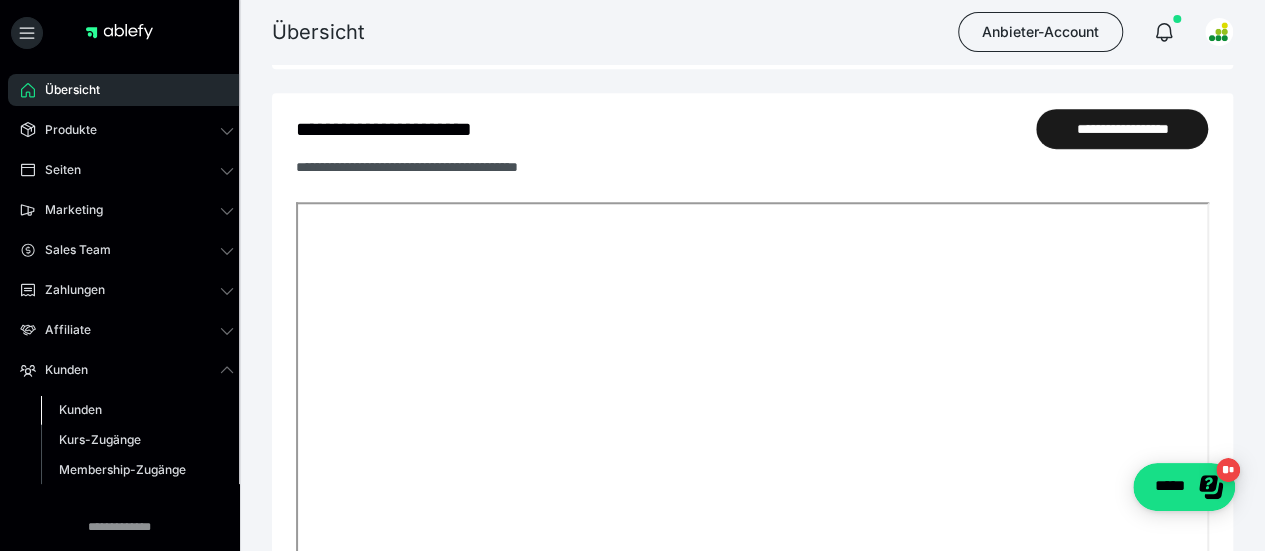 click on "Kunden" at bounding box center [80, 409] 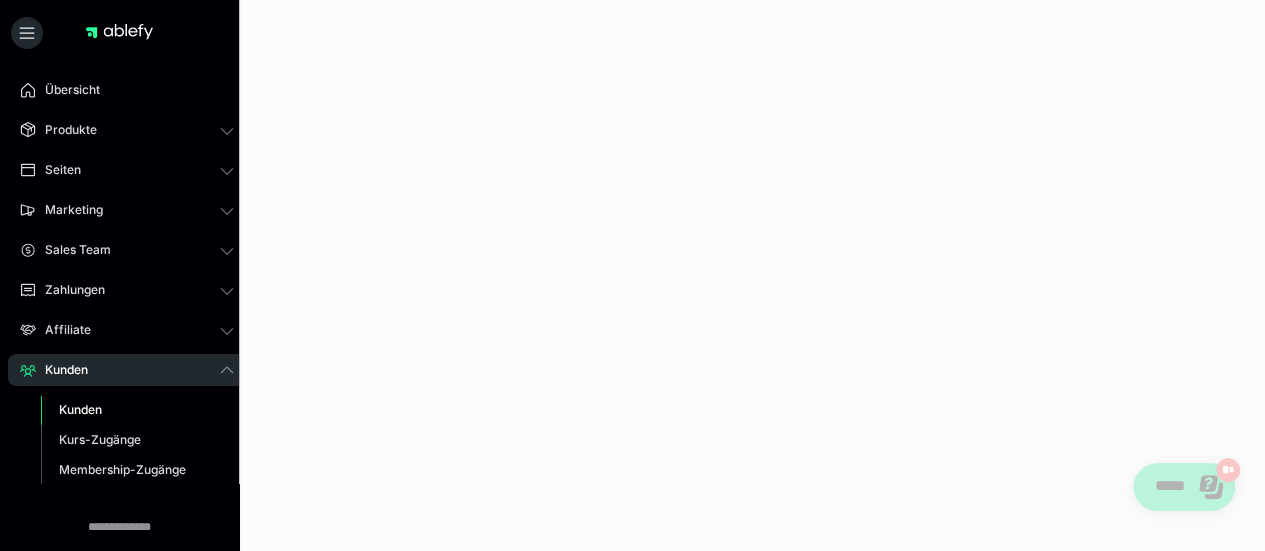 scroll, scrollTop: 0, scrollLeft: 0, axis: both 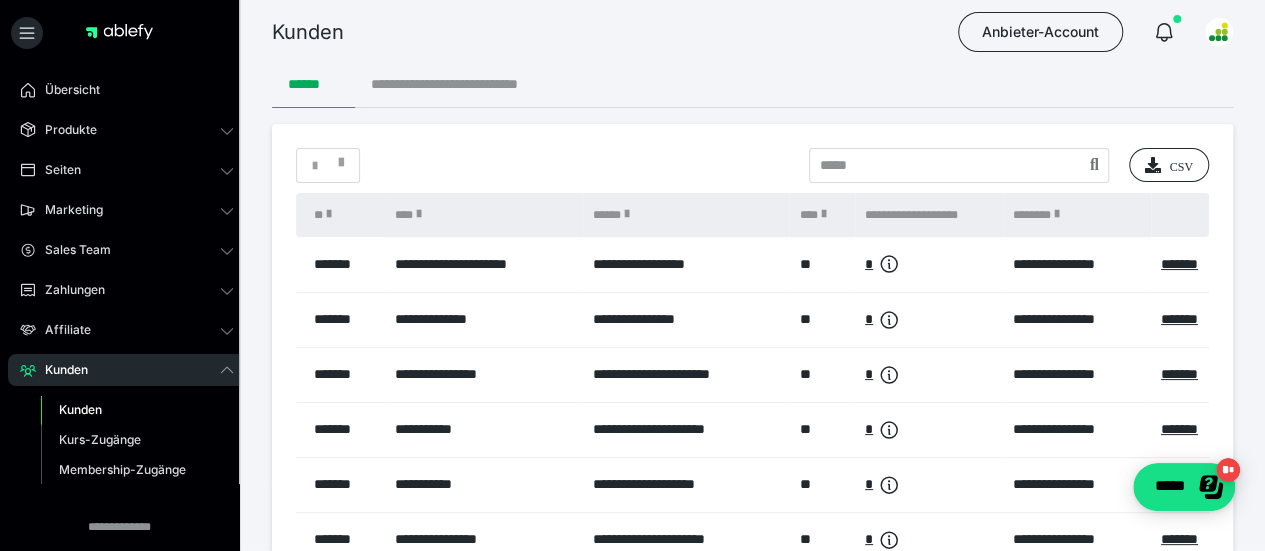 click on "**********" at bounding box center [473, 84] 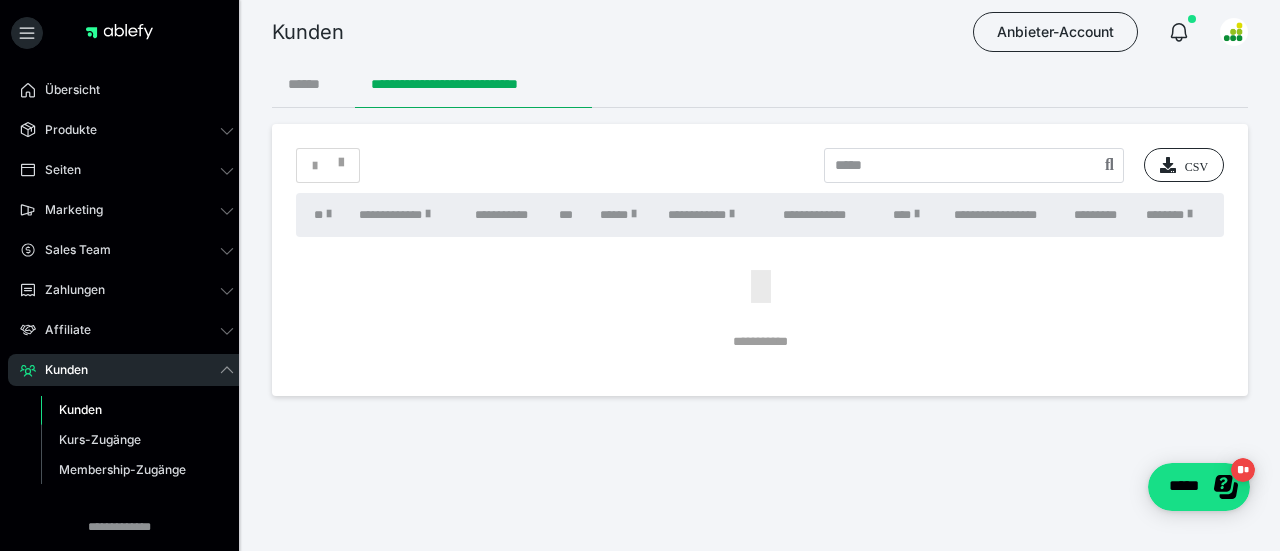 click on "******" at bounding box center (313, 84) 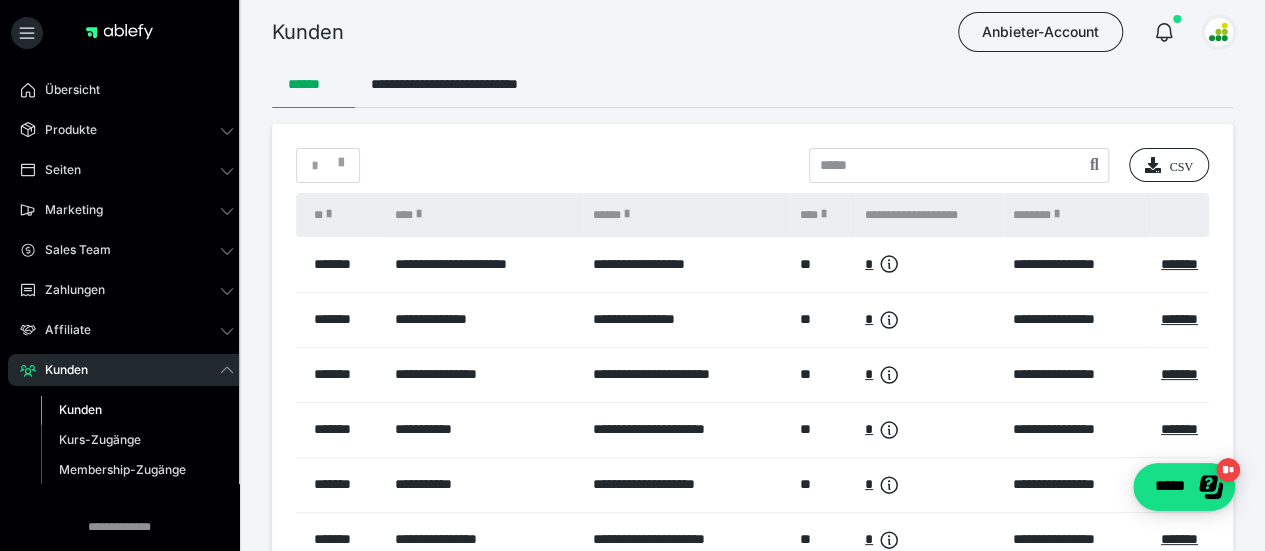 click at bounding box center (1219, 32) 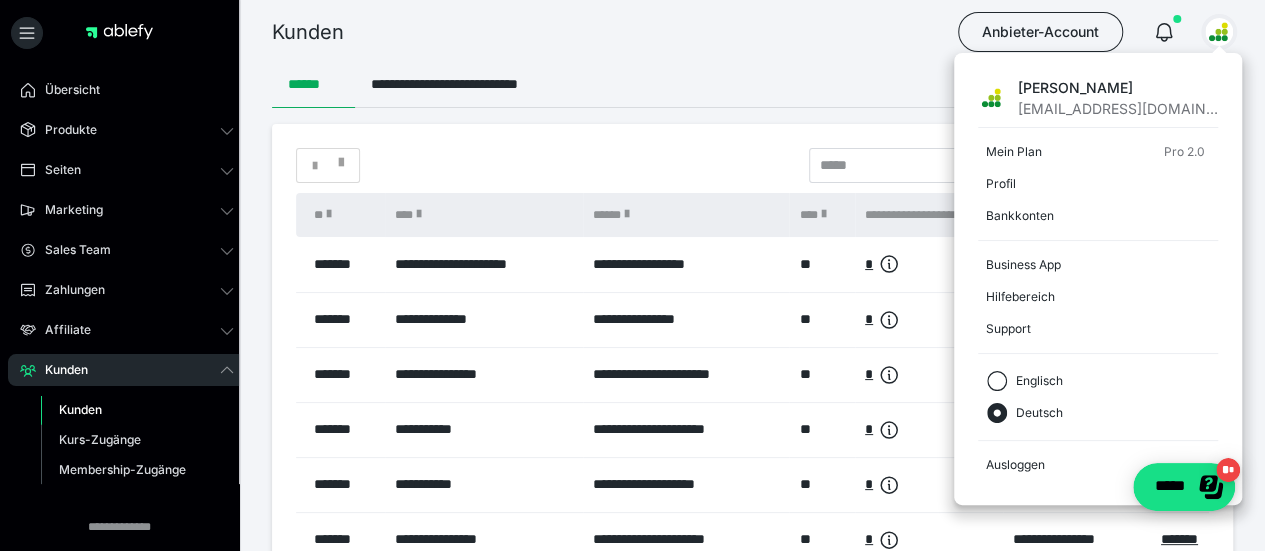 click on "Kunden Anbieter-Account Thomas Schmidt marketing@pigeb.de Mein Plan Pro 2.0 Profil Bankkonten Business App Hilfebereich Support Englisch Deutsch Ausloggen" at bounding box center (632, 32) 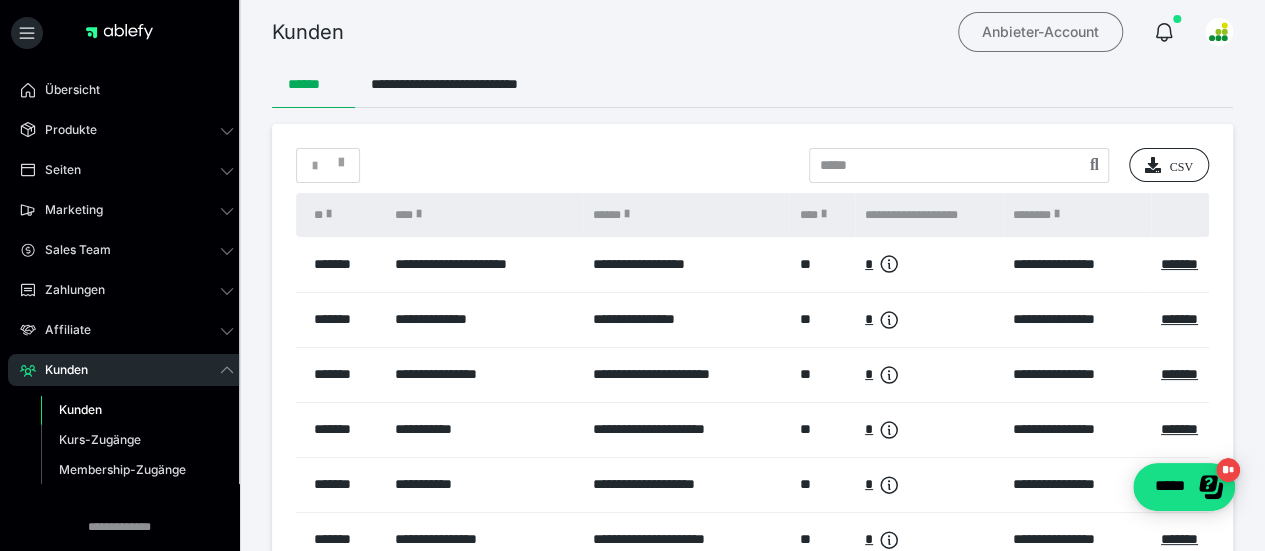 click on "Anbieter-Account" at bounding box center [1040, 32] 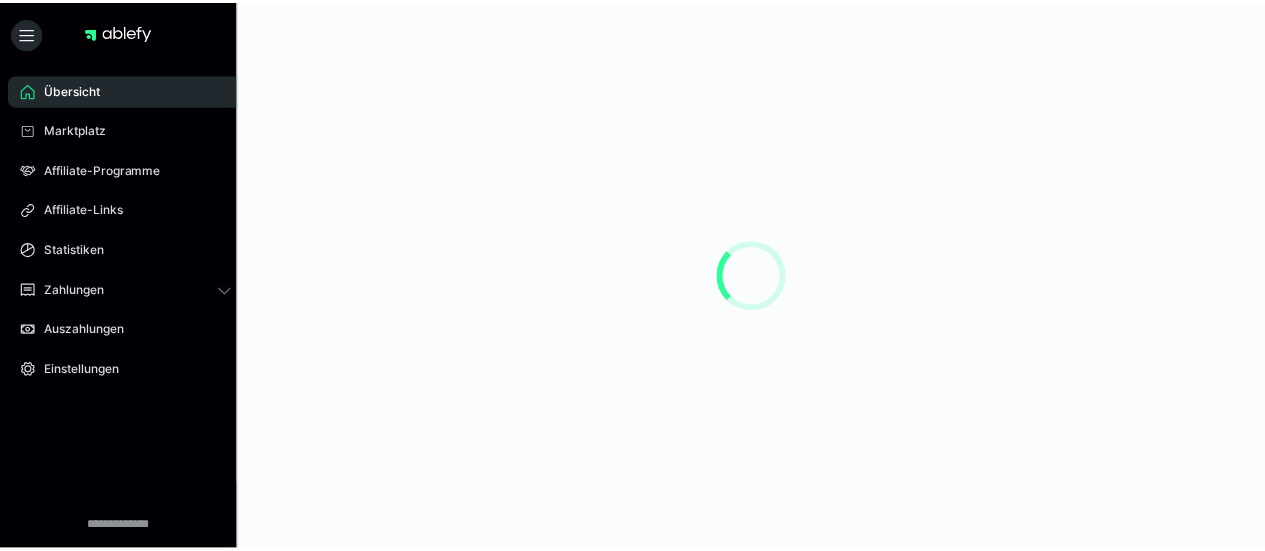 scroll, scrollTop: 0, scrollLeft: 0, axis: both 